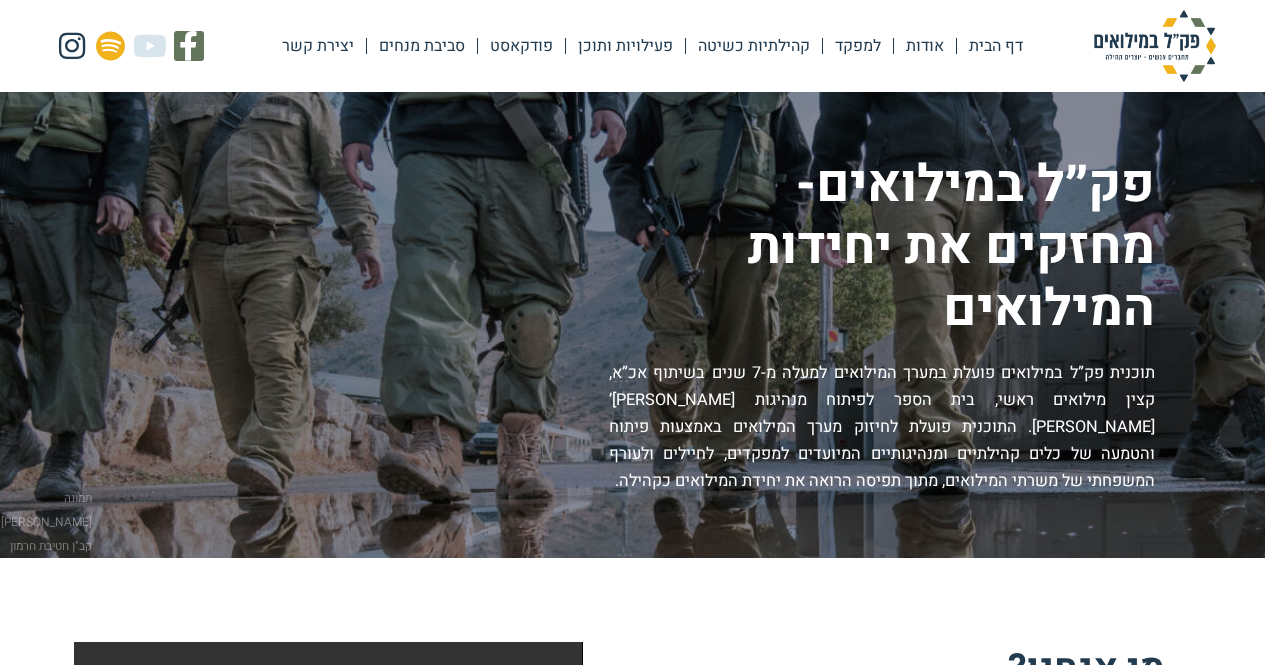 scroll, scrollTop: 0, scrollLeft: 0, axis: both 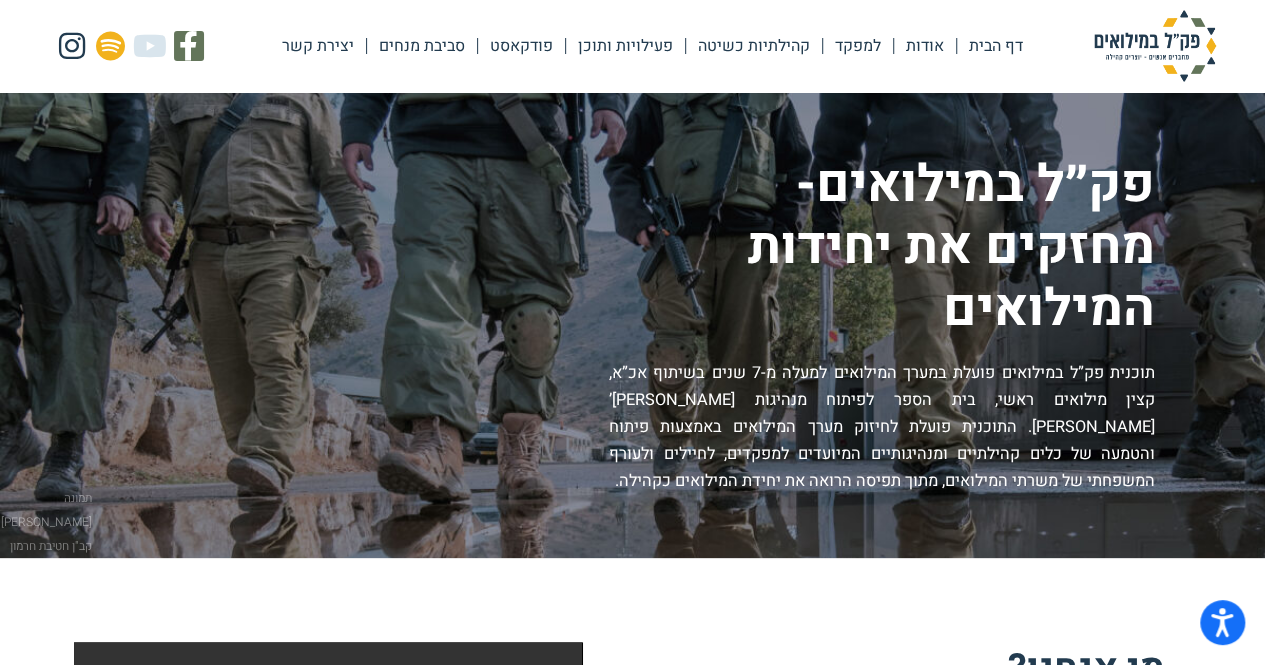 click on "קהילתיות כשיטה" 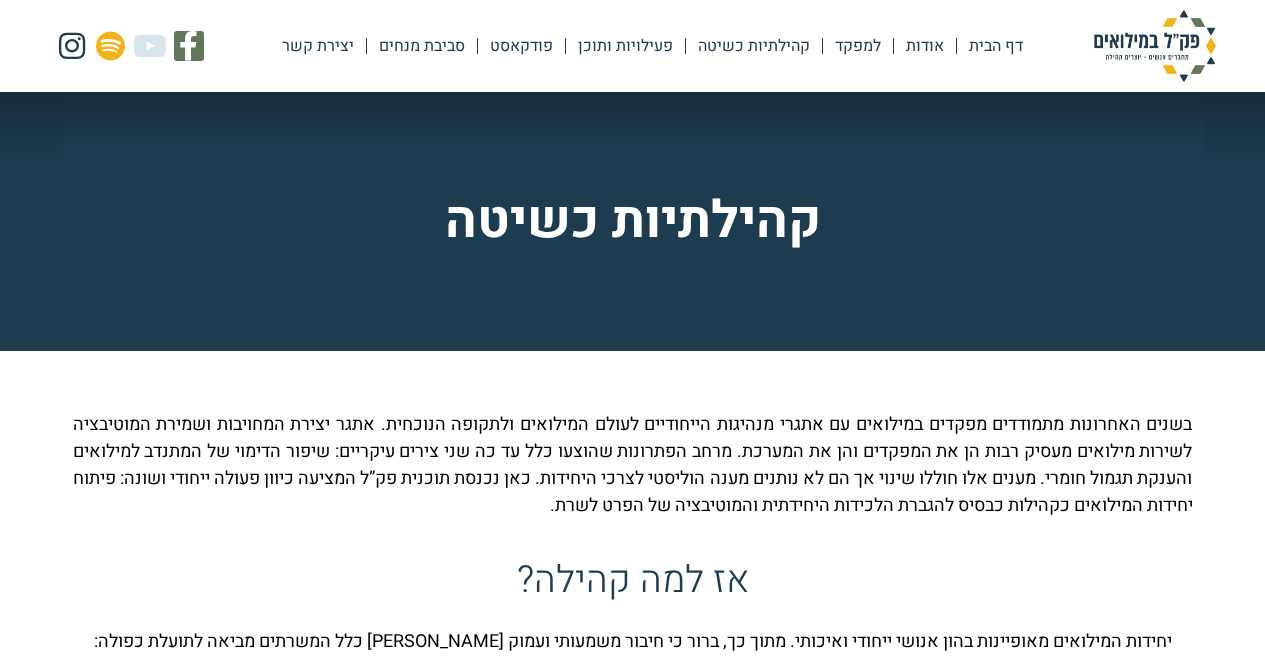 scroll, scrollTop: 0, scrollLeft: 0, axis: both 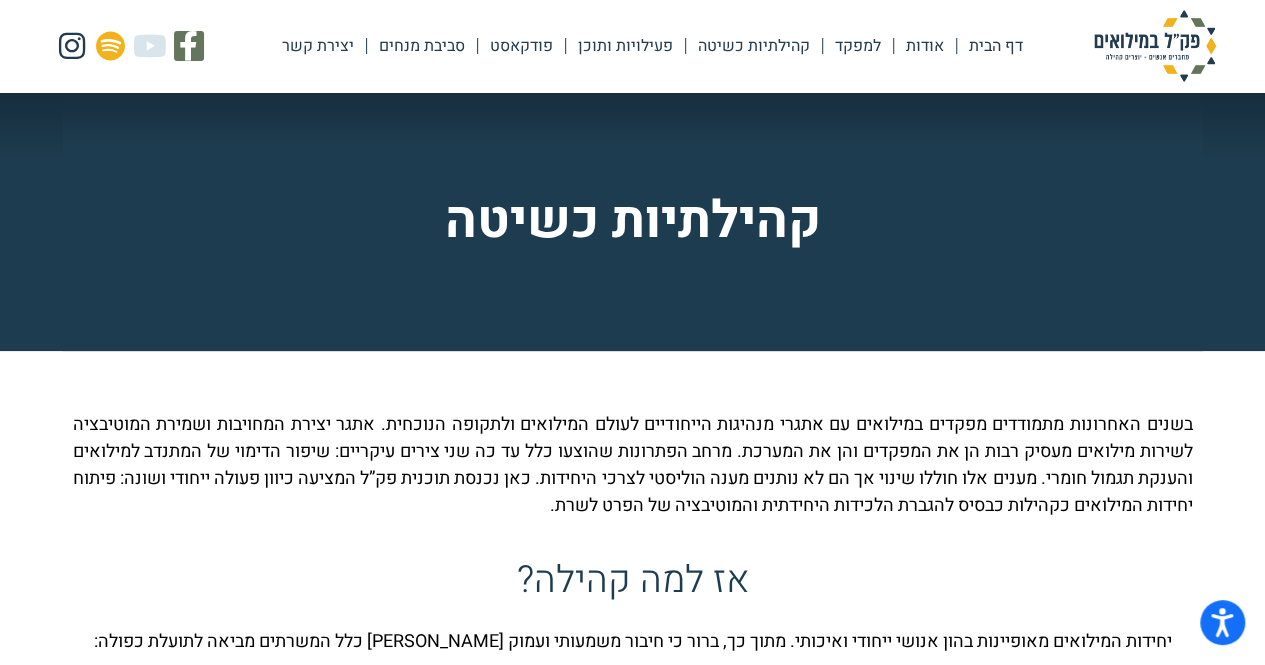 click on "פעילויות ותוכן" 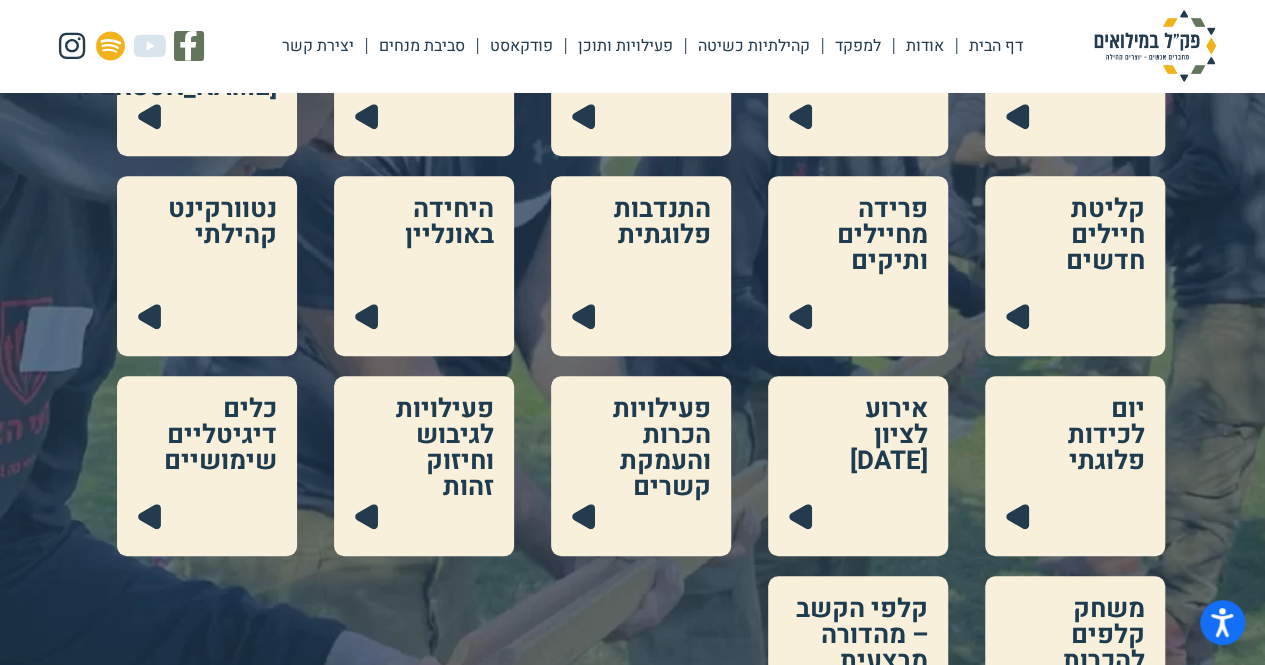 scroll, scrollTop: 440, scrollLeft: 0, axis: vertical 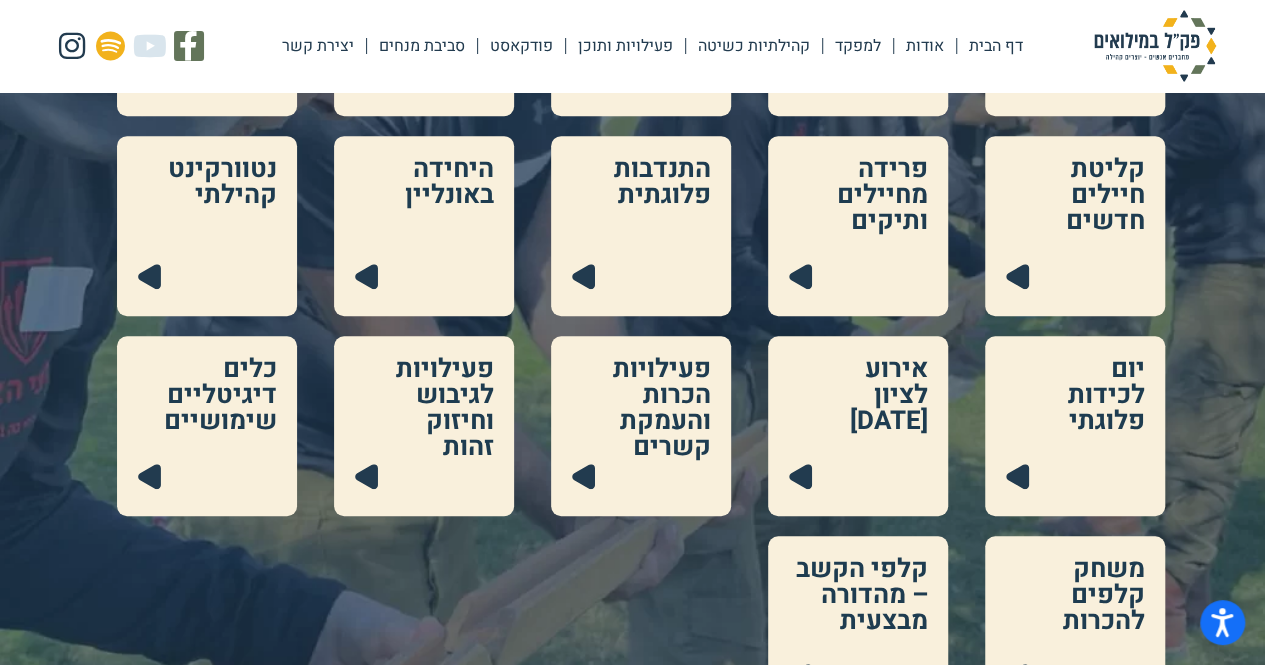 click at bounding box center (641, 426) 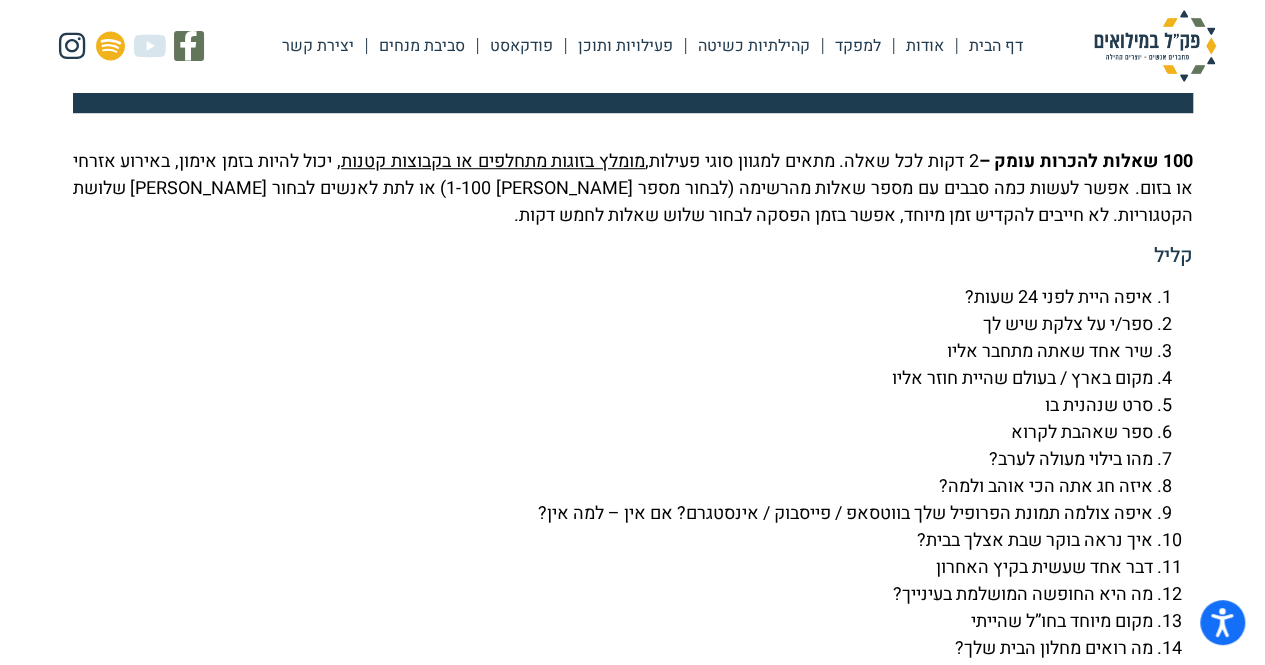 scroll, scrollTop: 4480, scrollLeft: 0, axis: vertical 